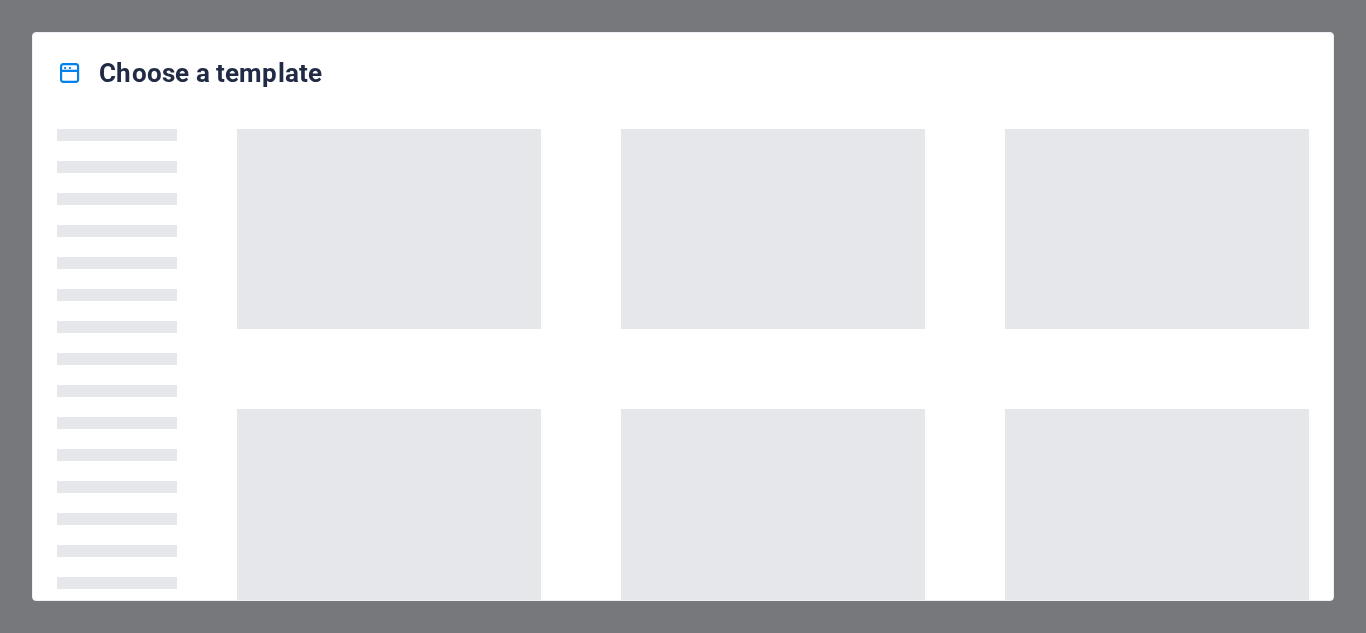 scroll, scrollTop: 0, scrollLeft: 0, axis: both 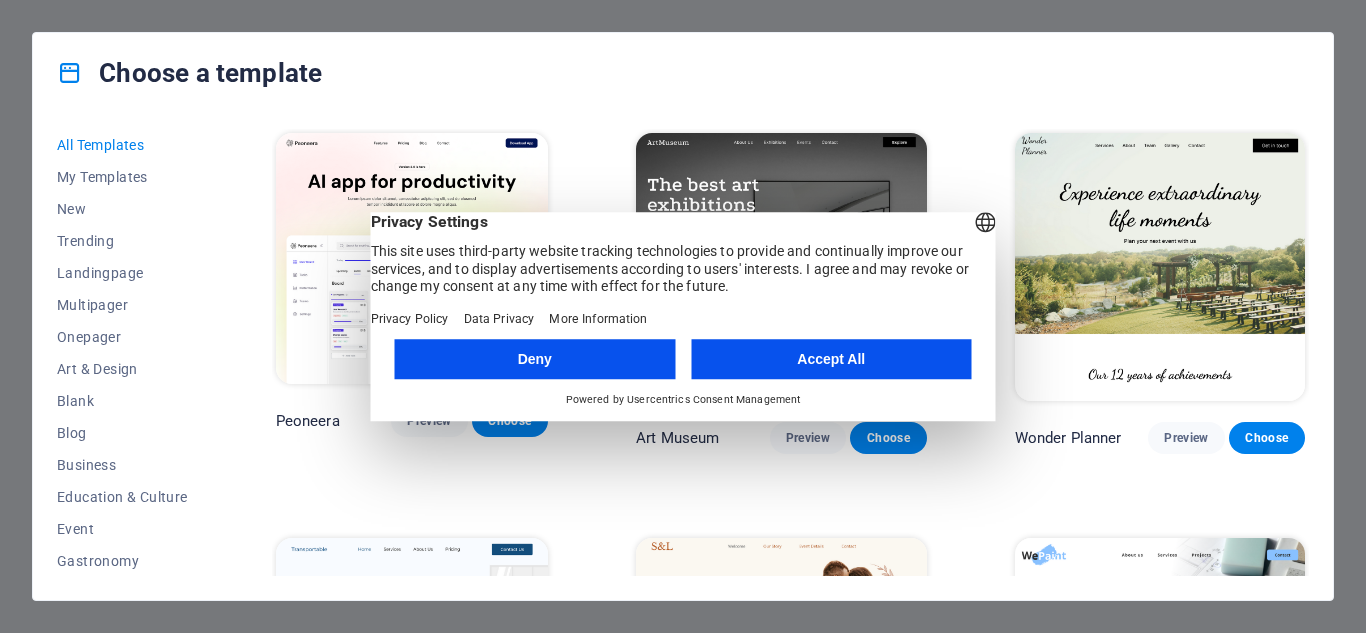click on "Accept All" at bounding box center (831, 359) 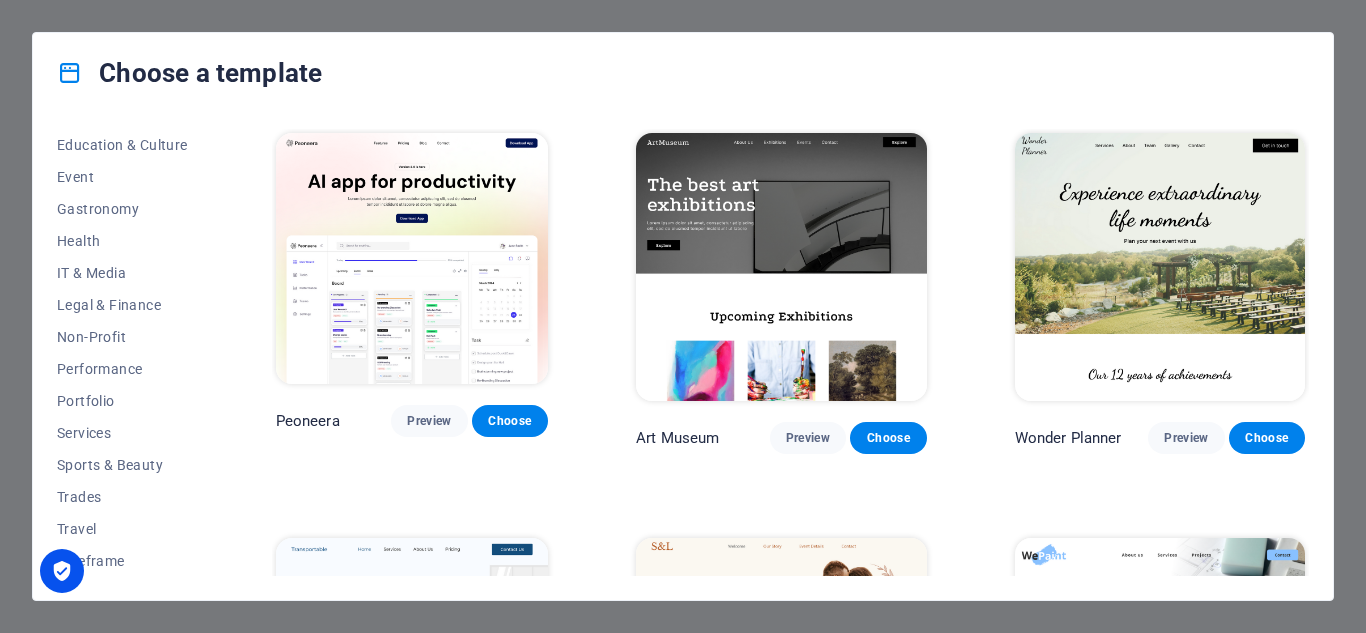 scroll, scrollTop: 353, scrollLeft: 0, axis: vertical 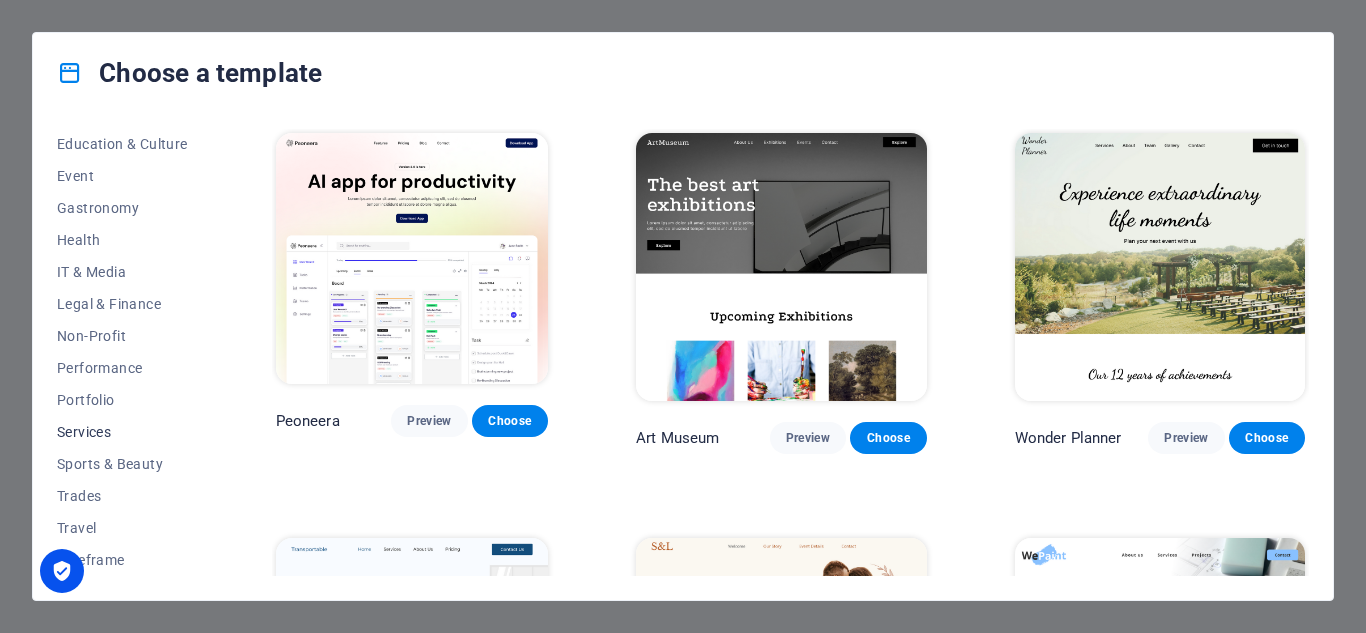 click on "Services" at bounding box center [122, 432] 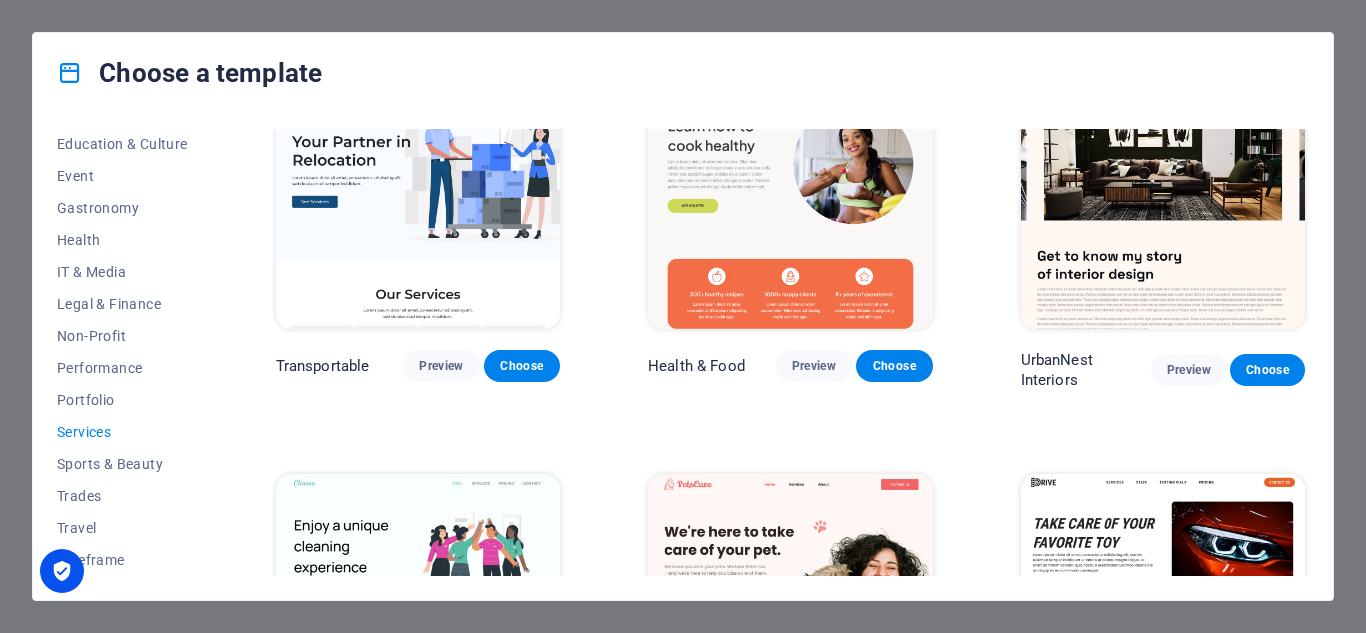 scroll, scrollTop: 65, scrollLeft: 0, axis: vertical 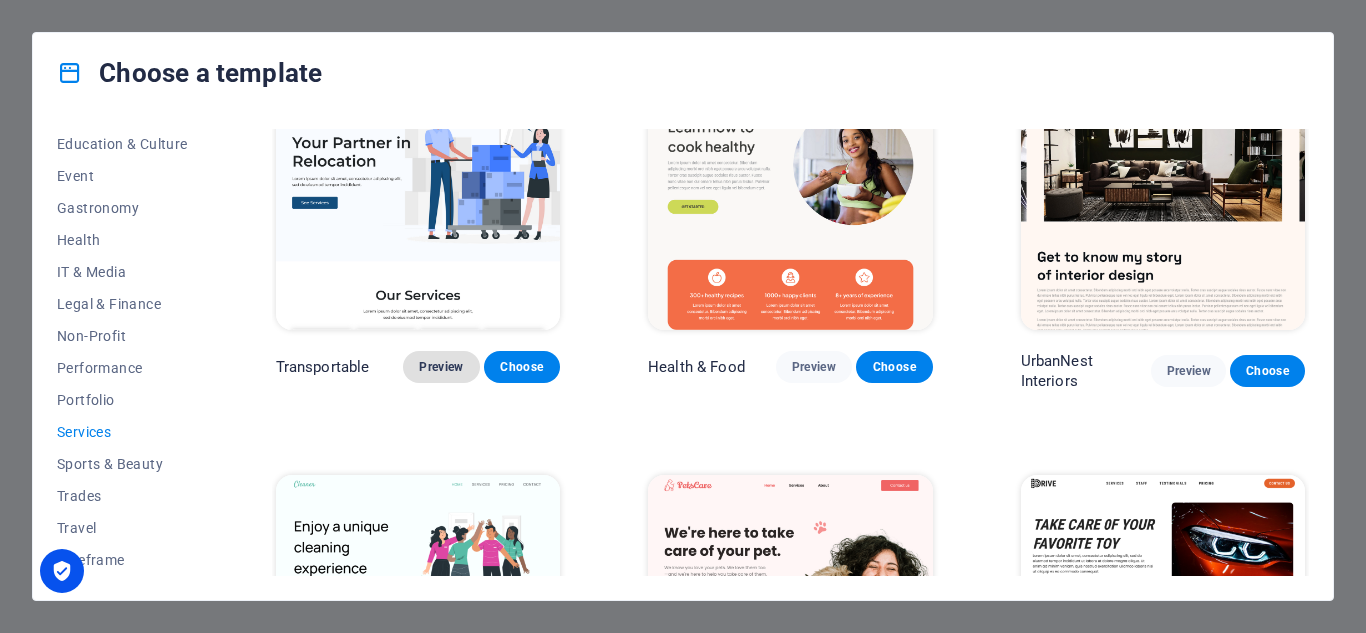 click on "Preview" at bounding box center [441, 367] 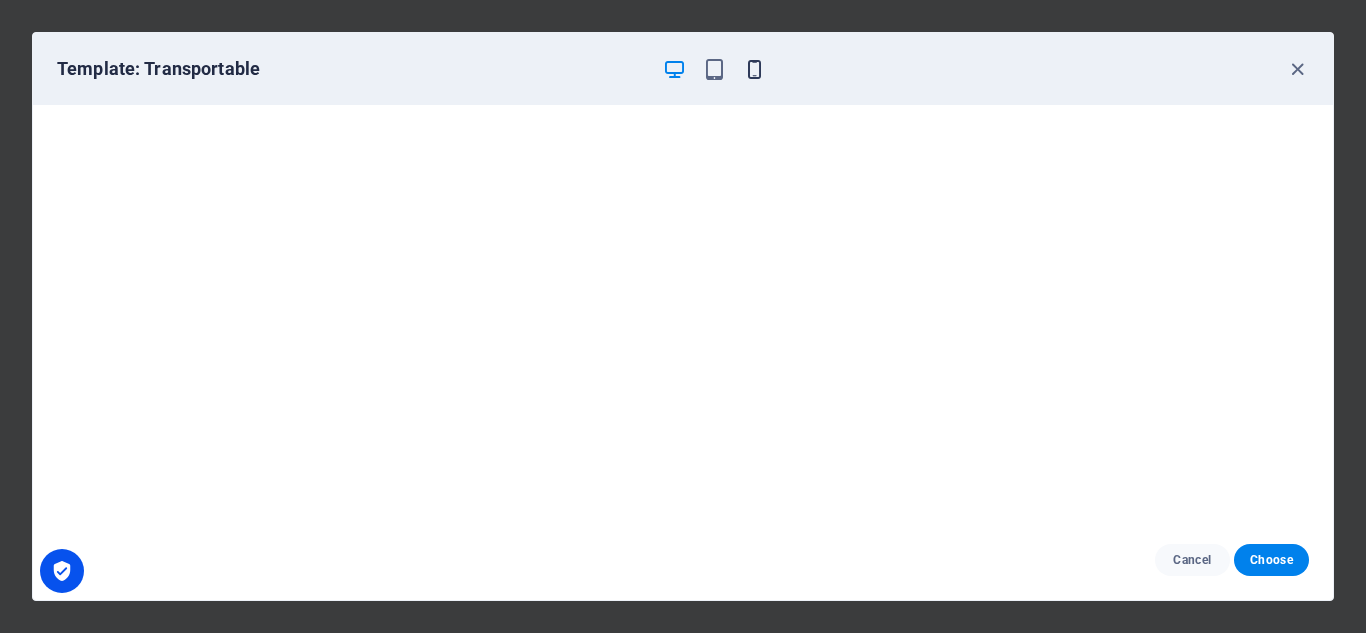 click at bounding box center (754, 69) 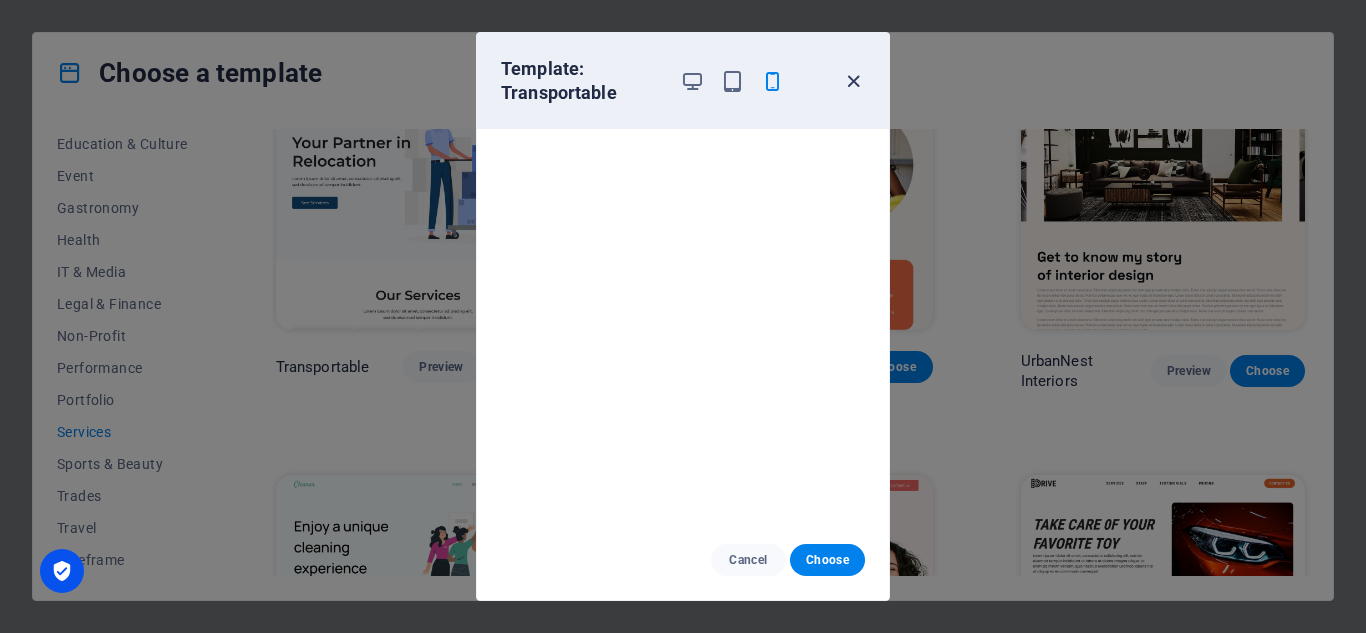 click at bounding box center [853, 81] 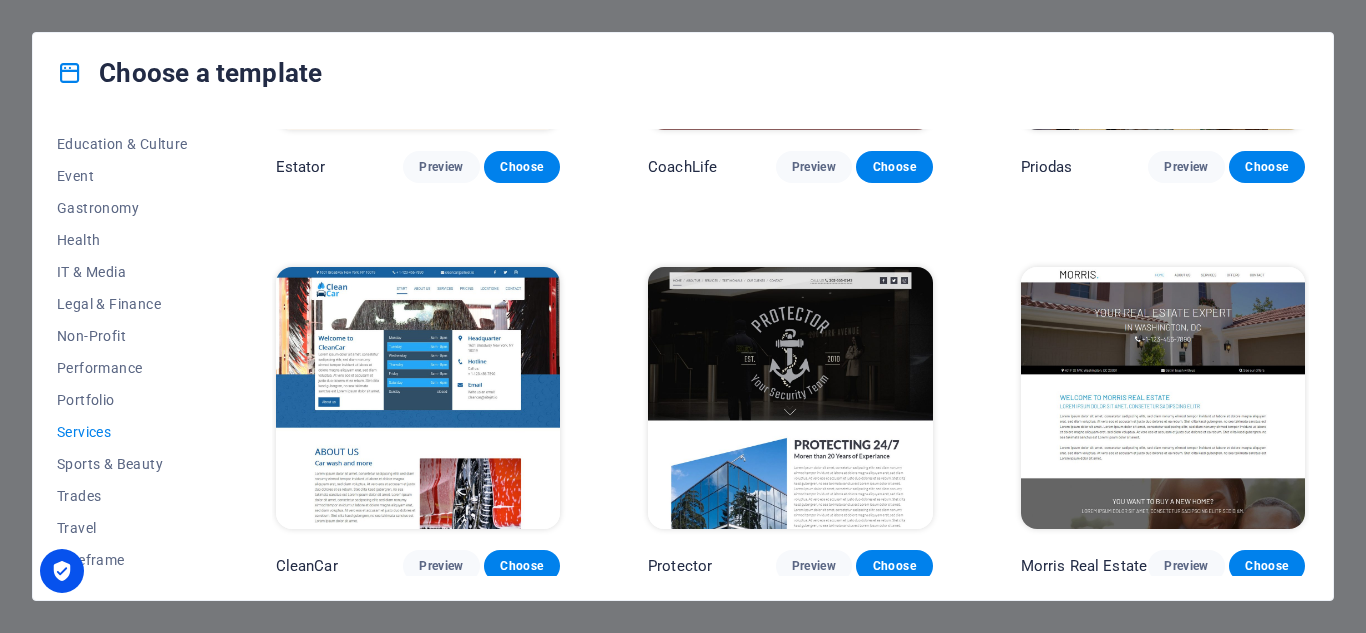 scroll, scrollTop: 1073, scrollLeft: 0, axis: vertical 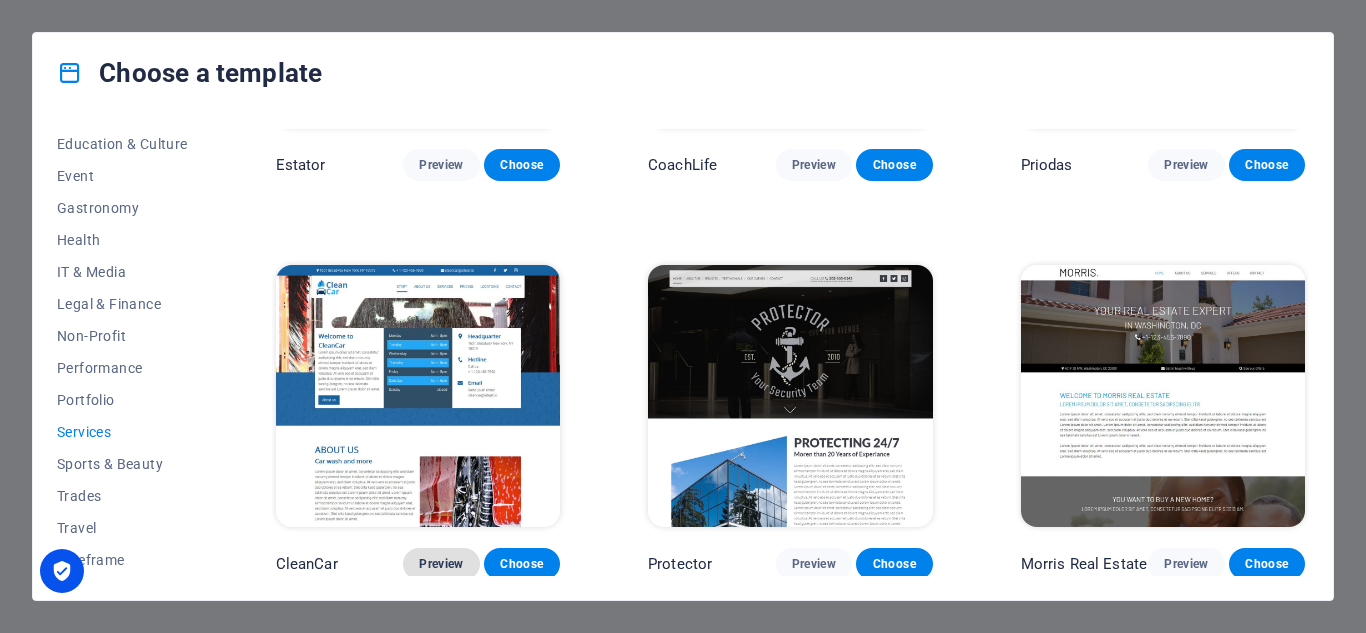 click on "Preview" at bounding box center (441, 564) 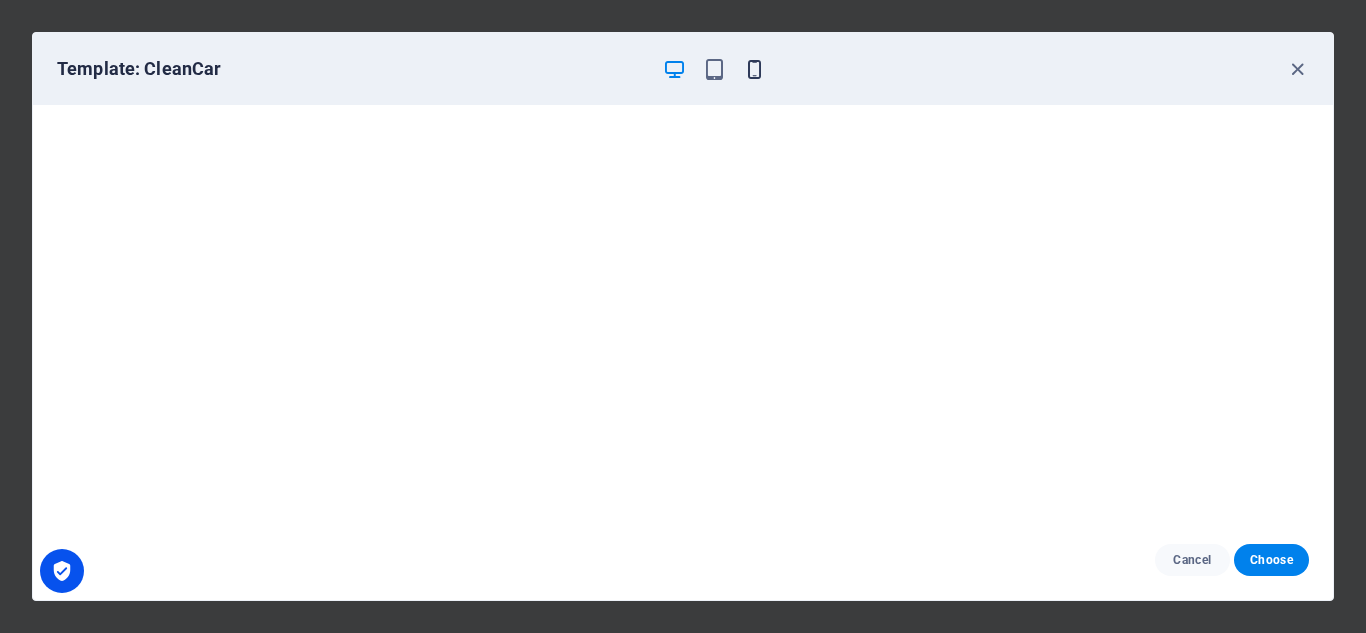 click at bounding box center (754, 69) 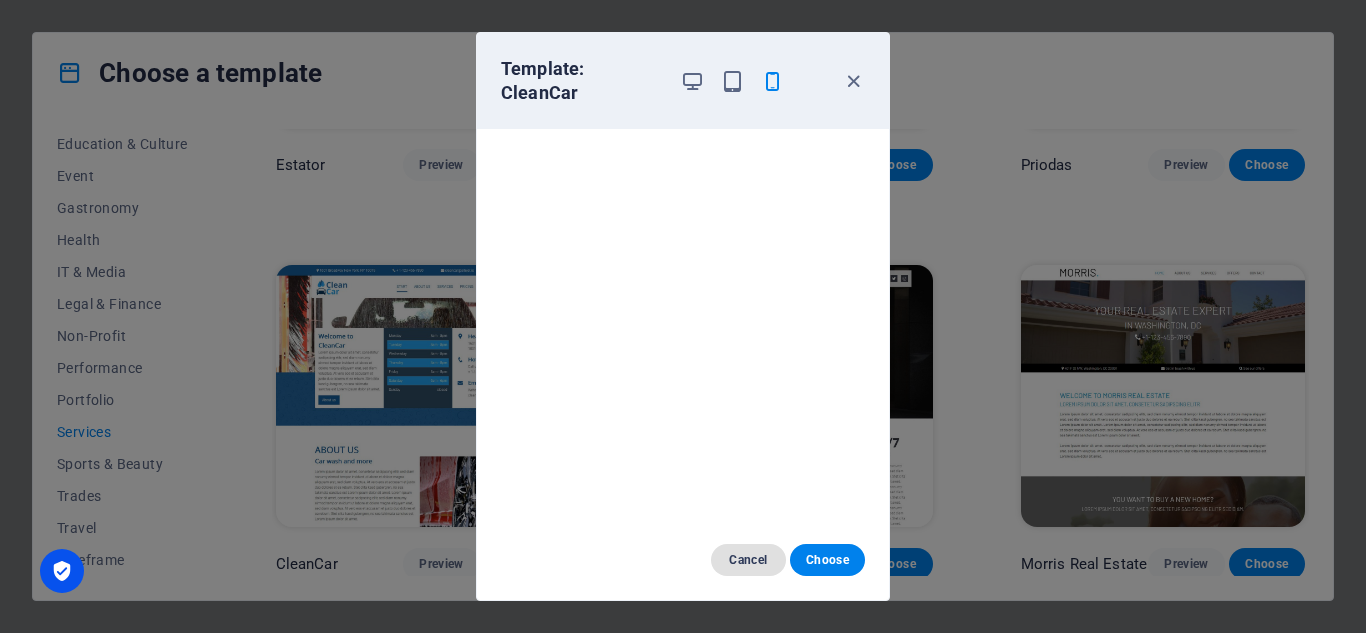 click on "Cancel" at bounding box center [748, 560] 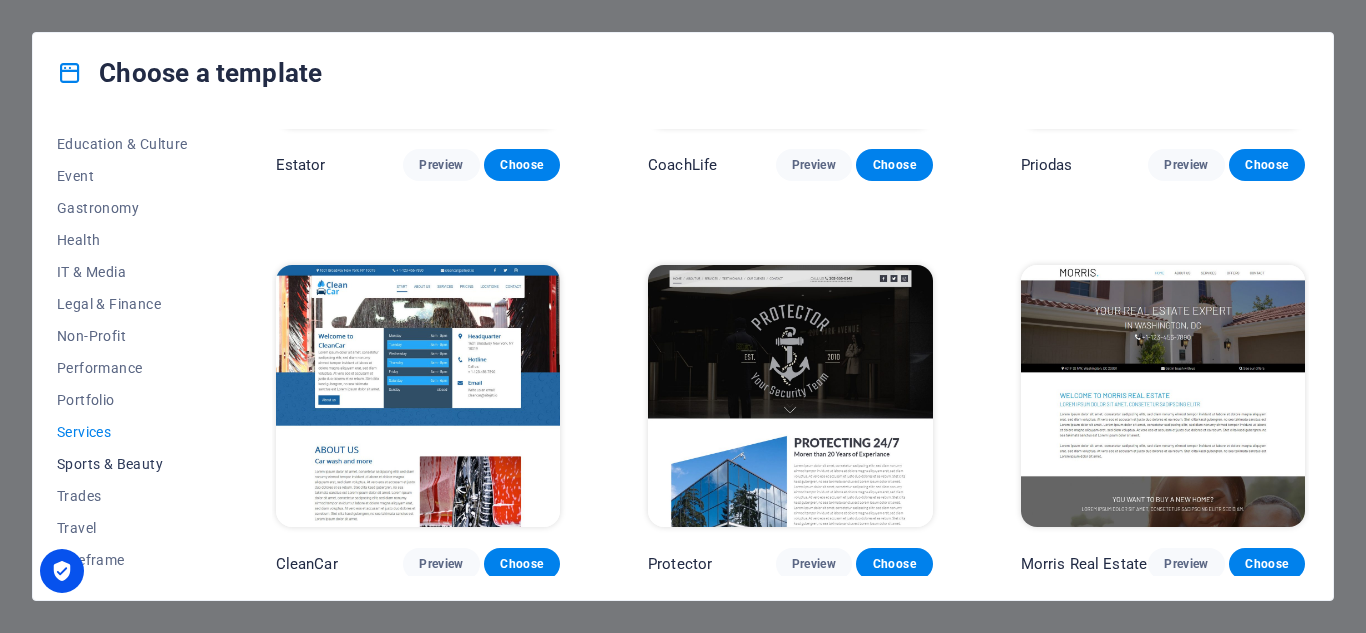 click on "Sports & Beauty" at bounding box center [122, 464] 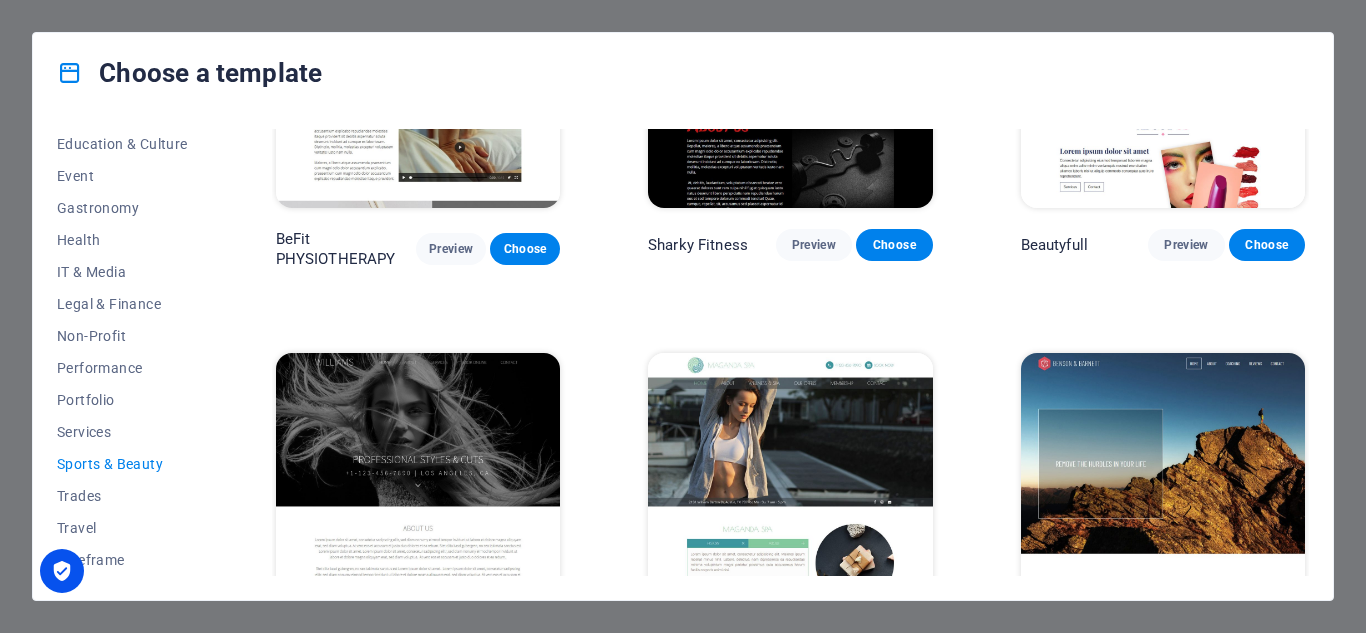 scroll, scrollTop: 1473, scrollLeft: 0, axis: vertical 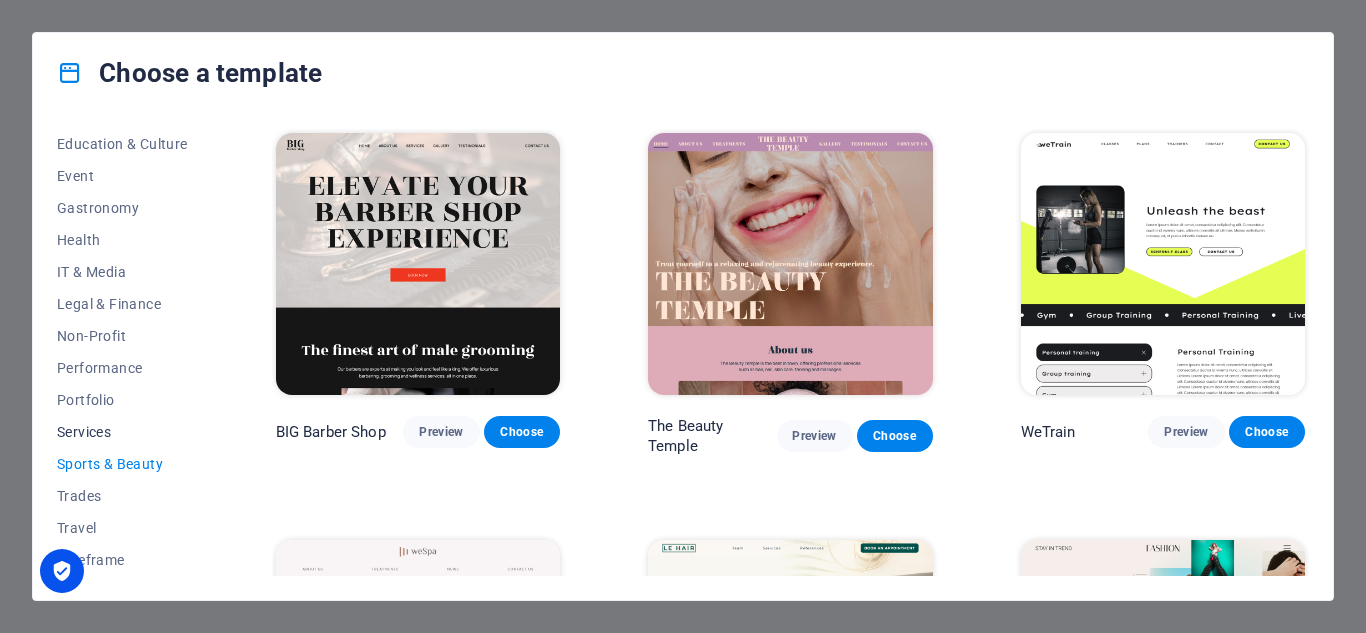 click on "Services" at bounding box center [122, 432] 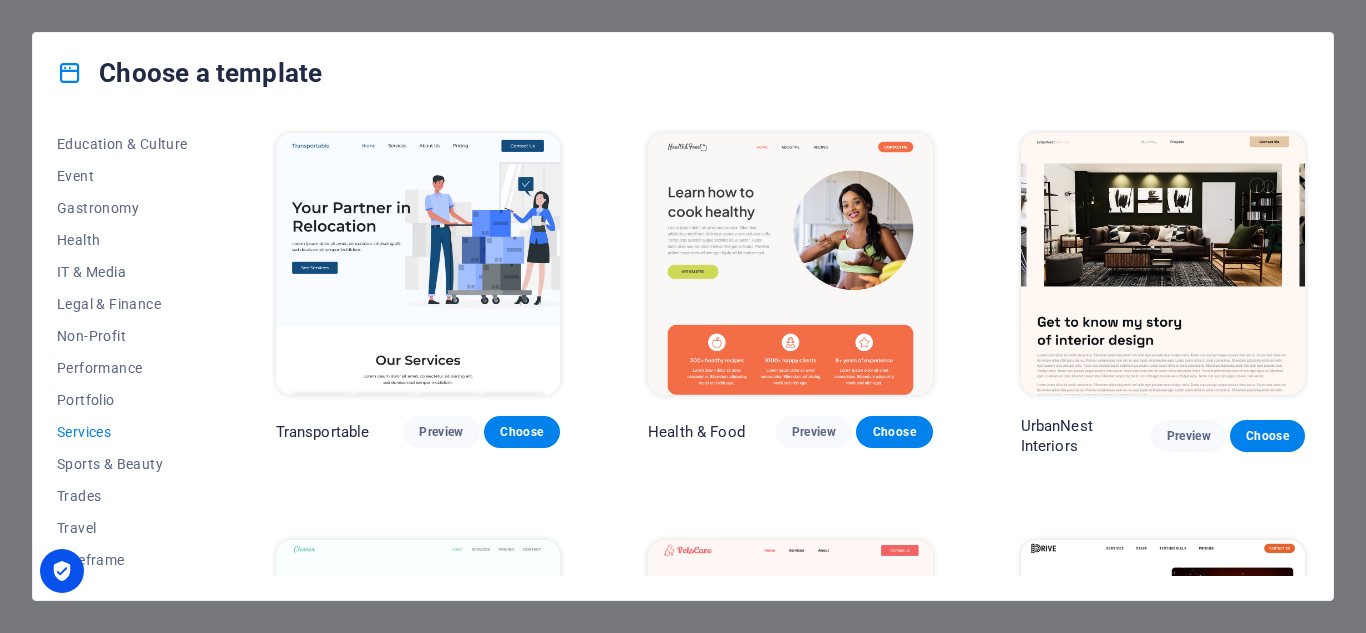 click on "Services" at bounding box center [122, 432] 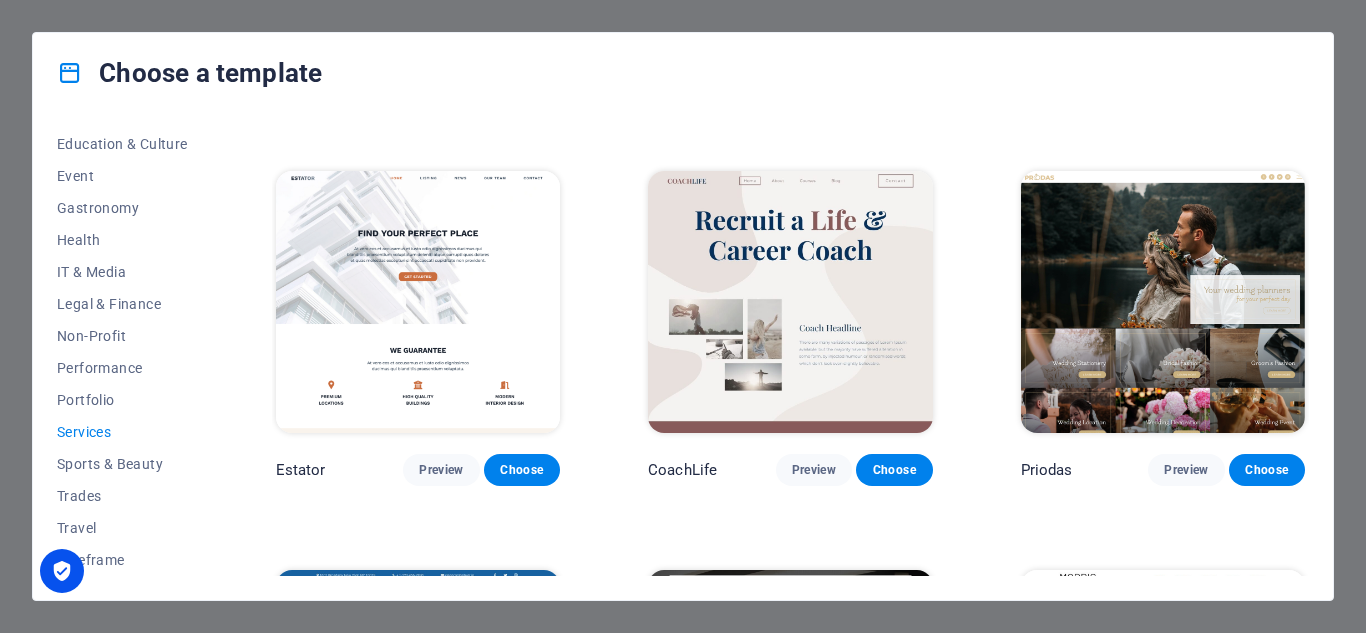 scroll, scrollTop: 770, scrollLeft: 0, axis: vertical 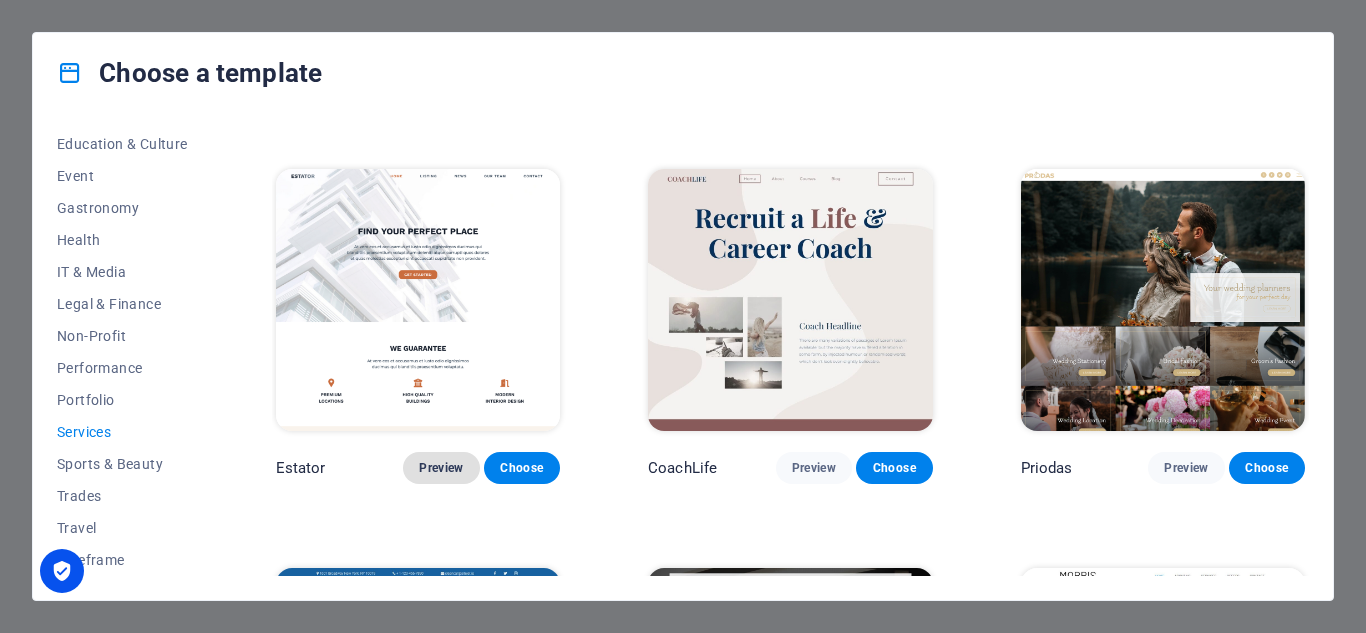 click on "Preview" at bounding box center [441, 468] 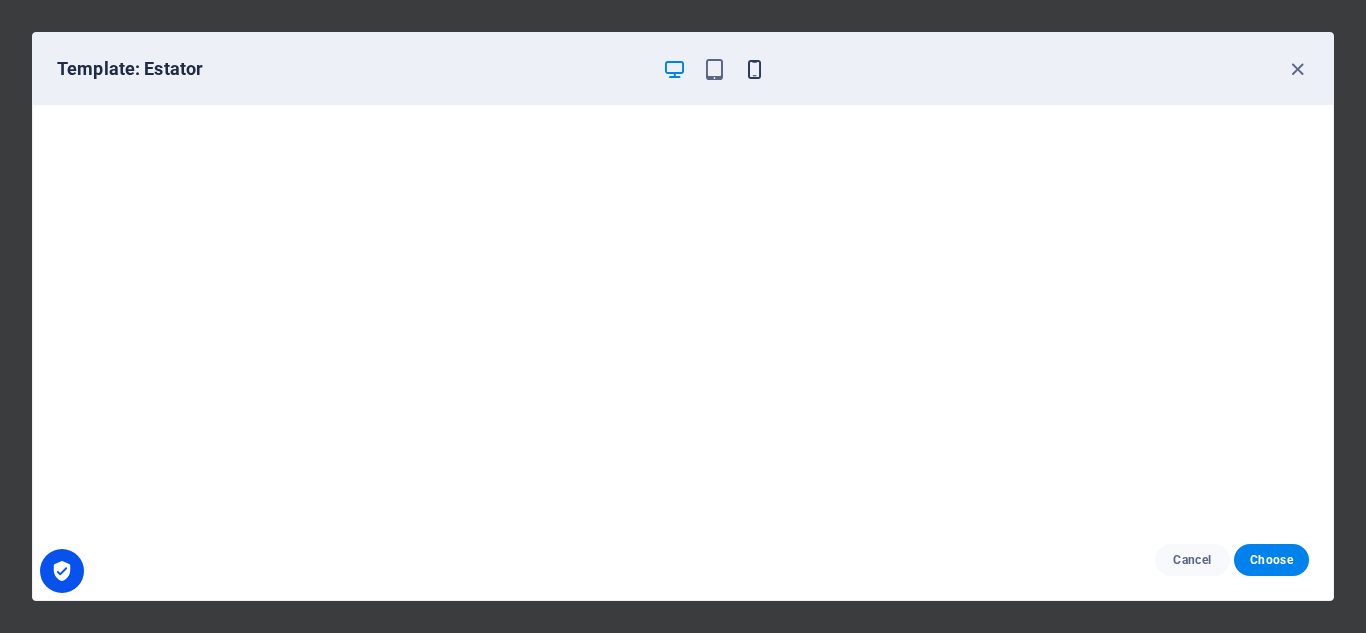 click at bounding box center (754, 69) 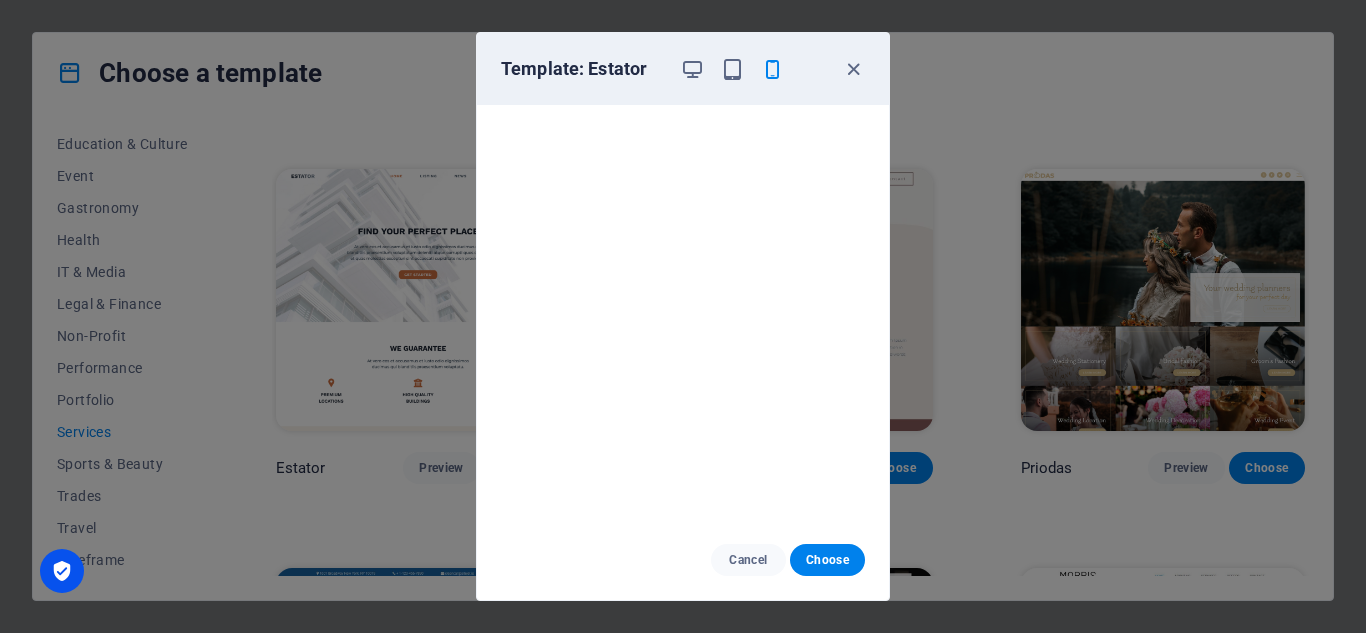 scroll, scrollTop: 5, scrollLeft: 0, axis: vertical 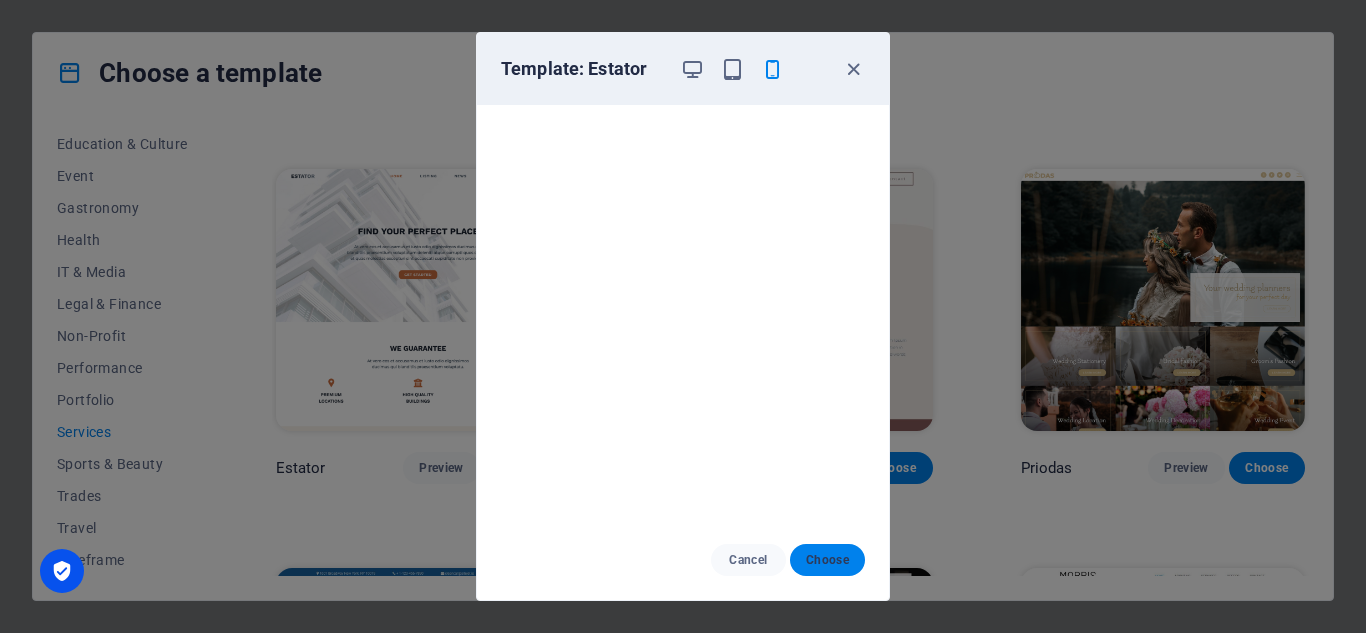 click on "Choose" at bounding box center (827, 560) 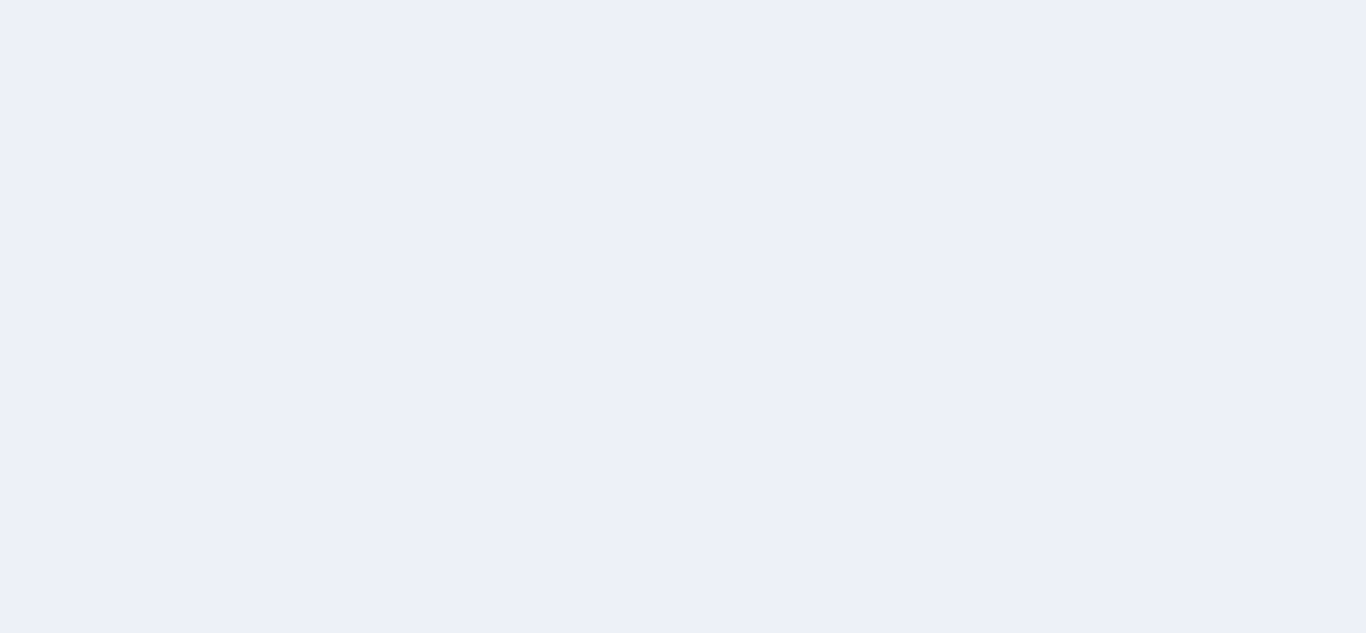 scroll, scrollTop: 0, scrollLeft: 0, axis: both 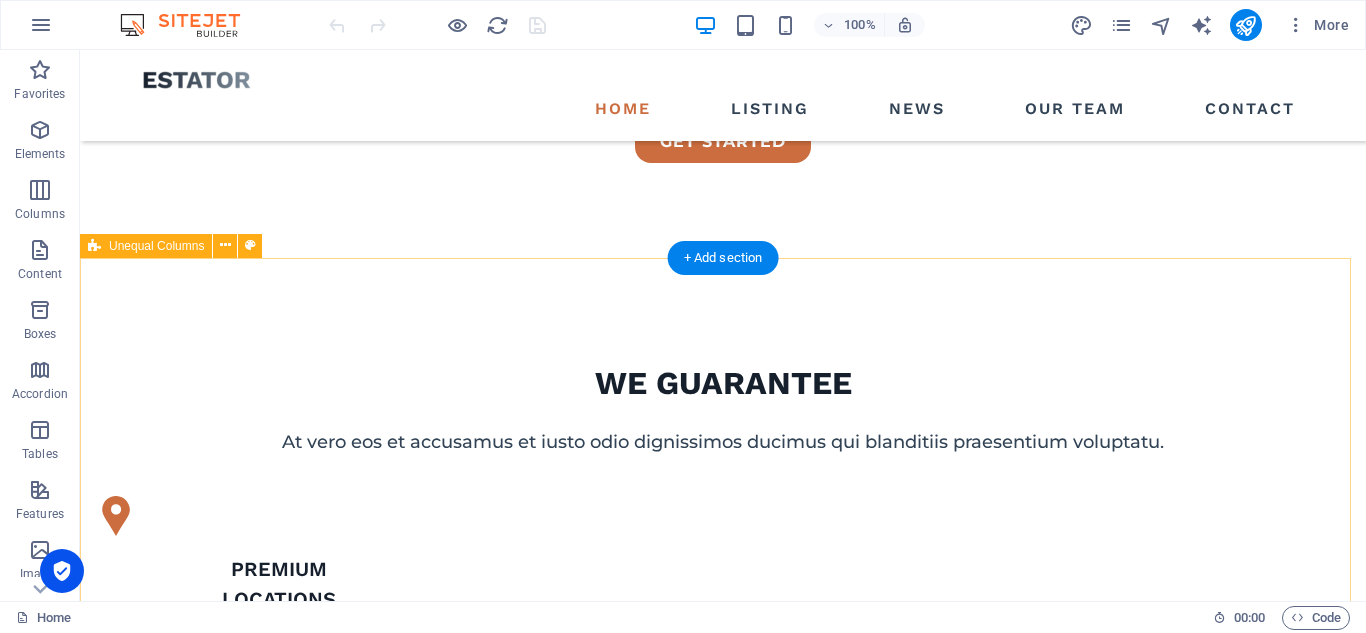 click on "ABOUT US
what we are all about At vero eos et accusamus et iusto odio dignissimos ducimus qui blanditiis praesentium voluptatum deleniti atque corrupti quos dolores et quas molestias excepturi sint occaecati cupiditate non provident. At vero eos et accusamus et iusto odio dignissimos ducimus qui blanditiis praesentium voluptatum deleniti atque corrupti quos dolores et quas molestias excepturi sint occaecati cupiditate non provident. GET STARTED" at bounding box center [723, 1679] 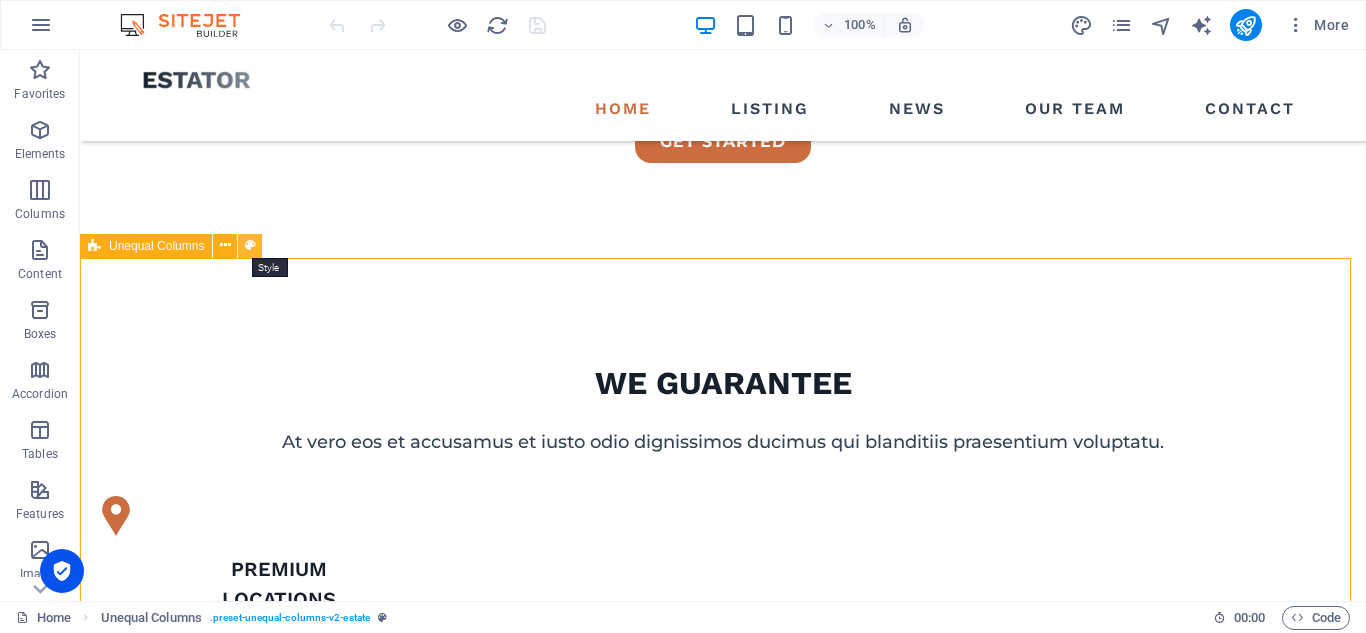 click at bounding box center [250, 245] 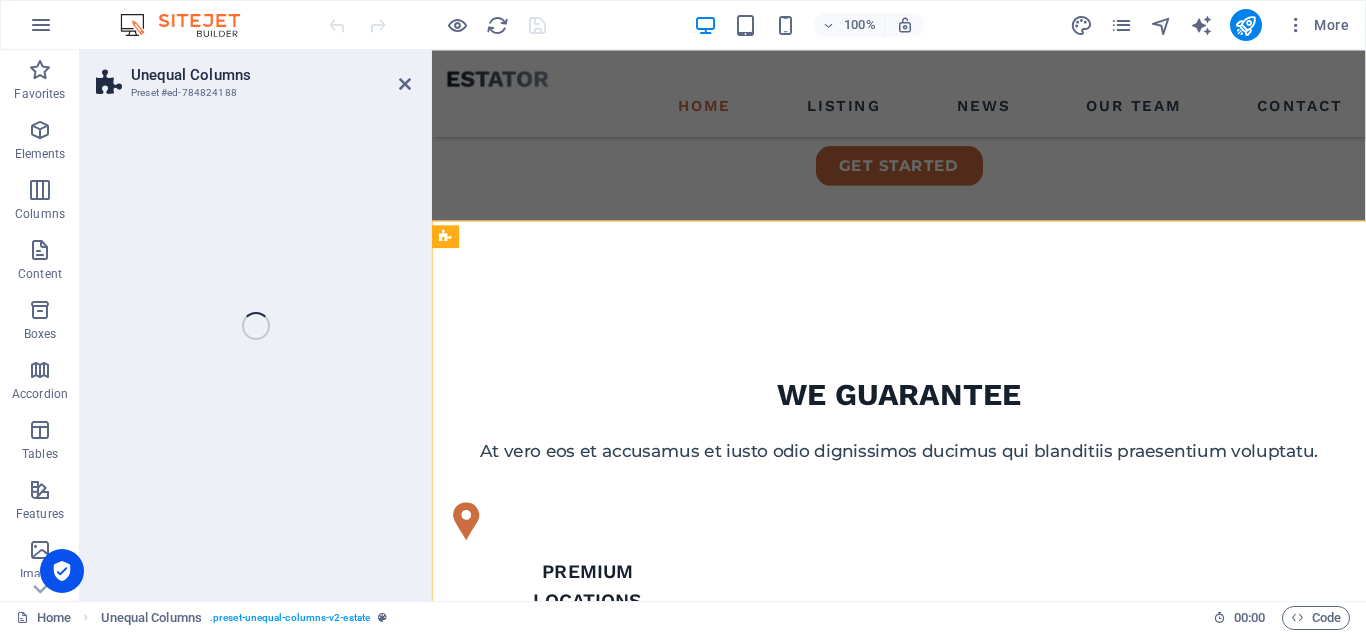 scroll, scrollTop: 850, scrollLeft: 0, axis: vertical 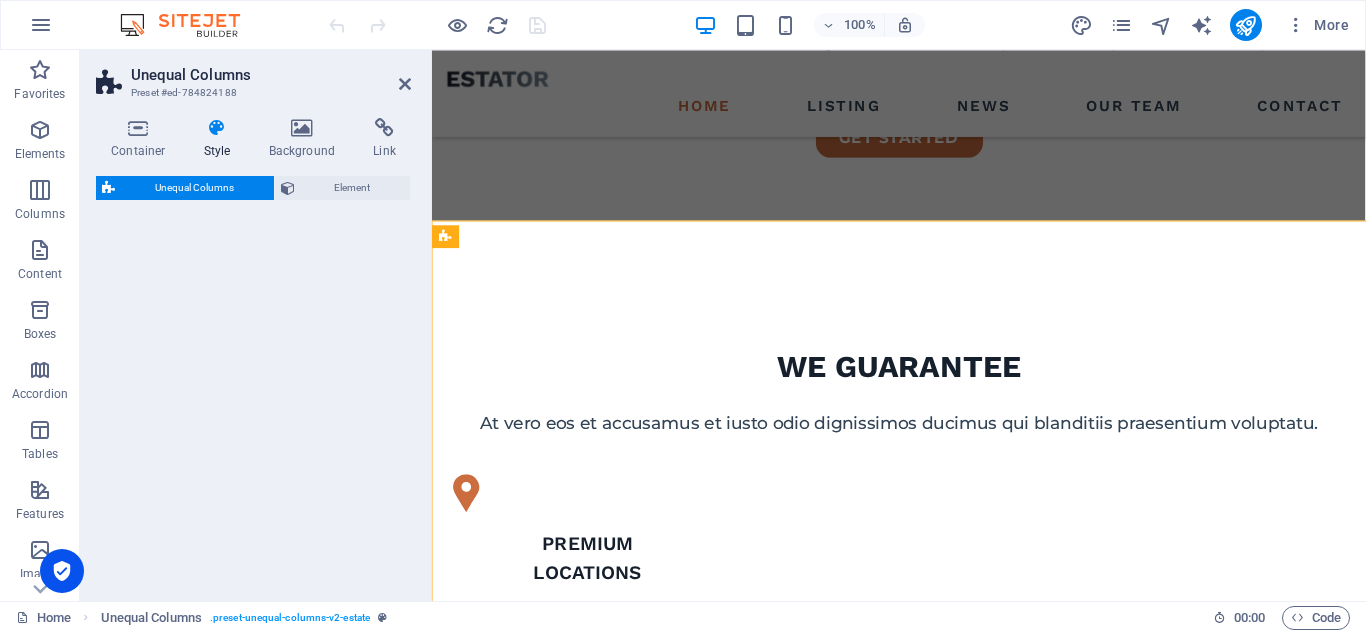 select on "%" 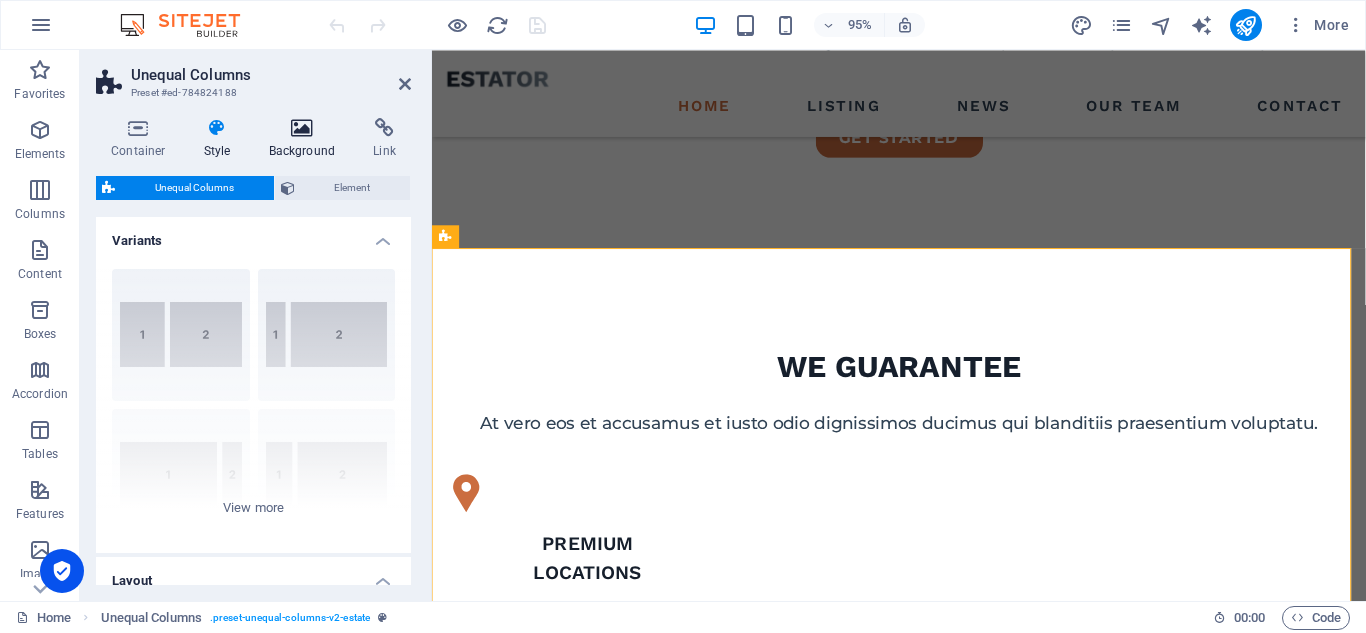 click on "Background" at bounding box center (306, 139) 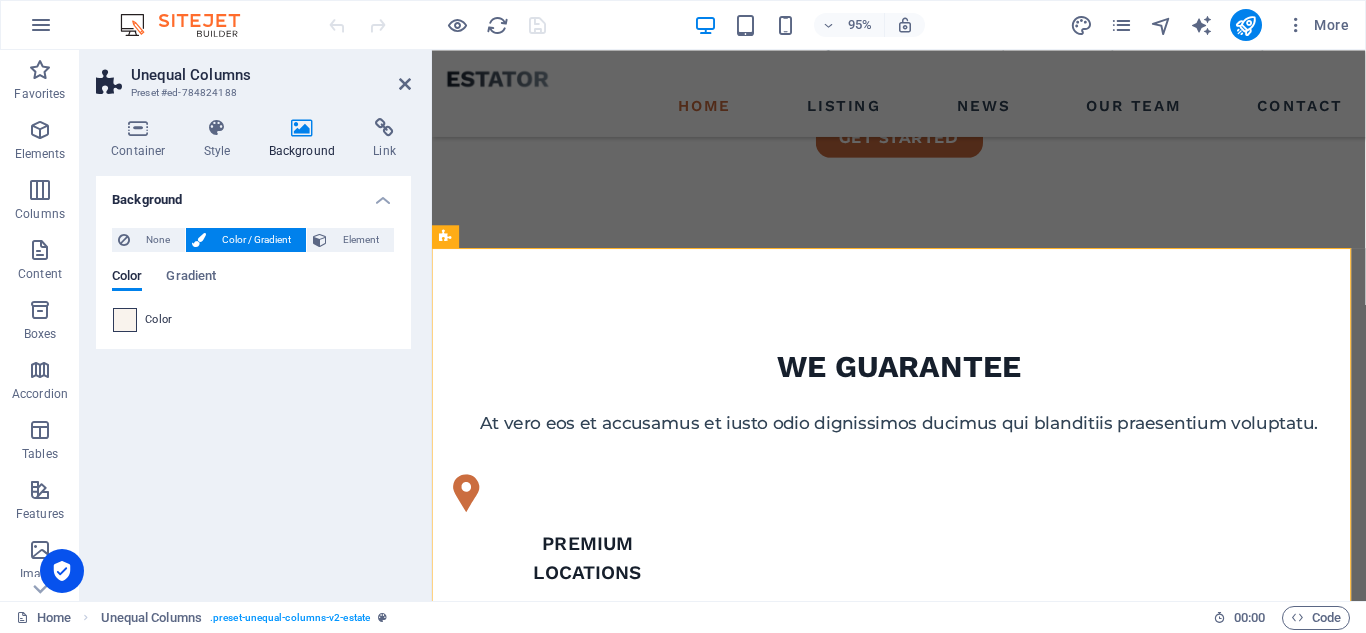 click at bounding box center [125, 320] 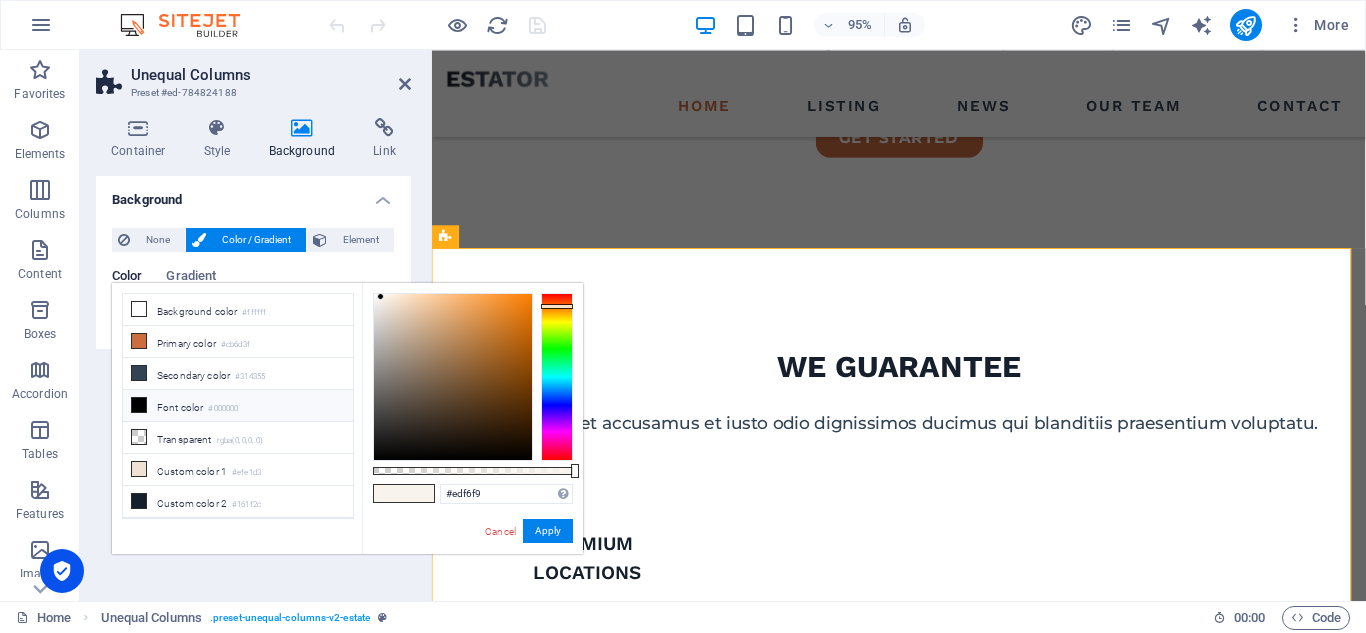 click at bounding box center (557, 377) 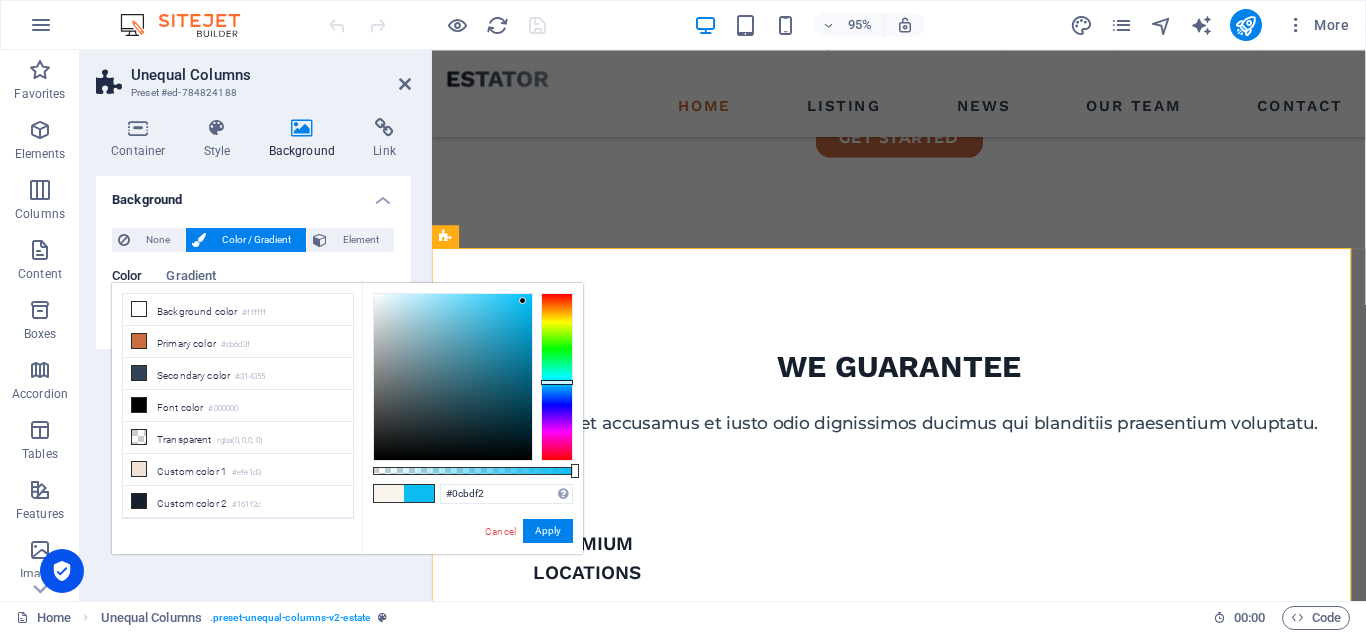 click at bounding box center [453, 377] 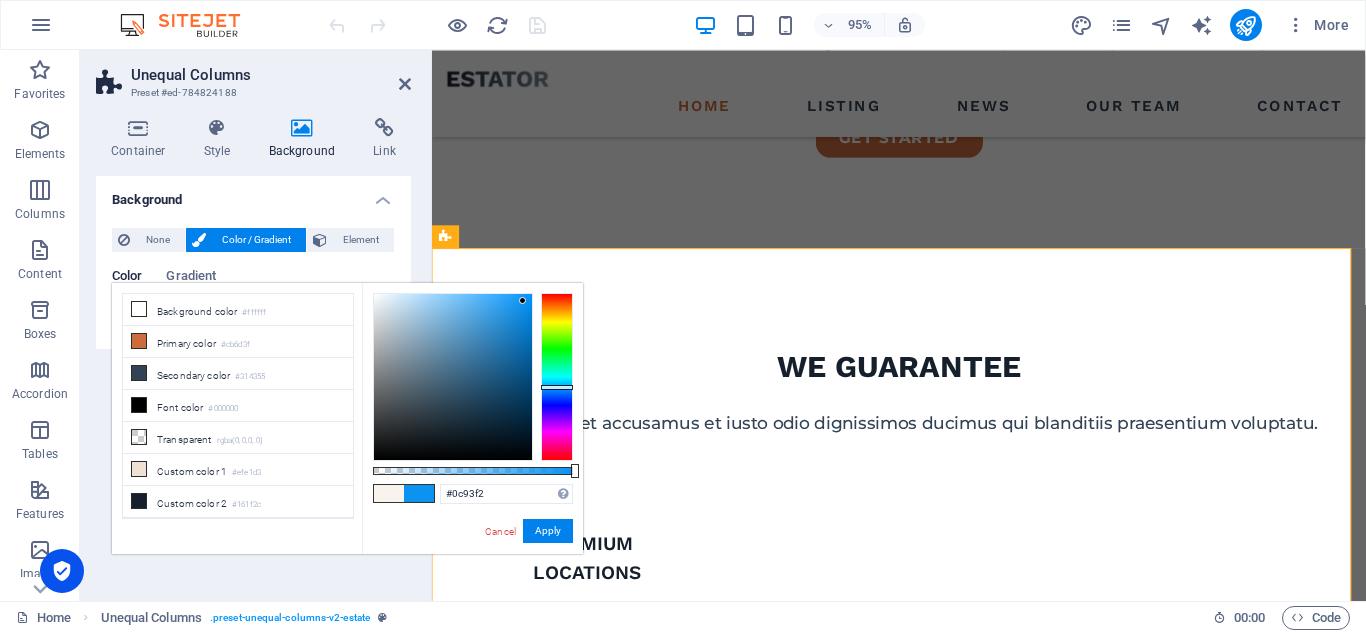 click at bounding box center [557, 377] 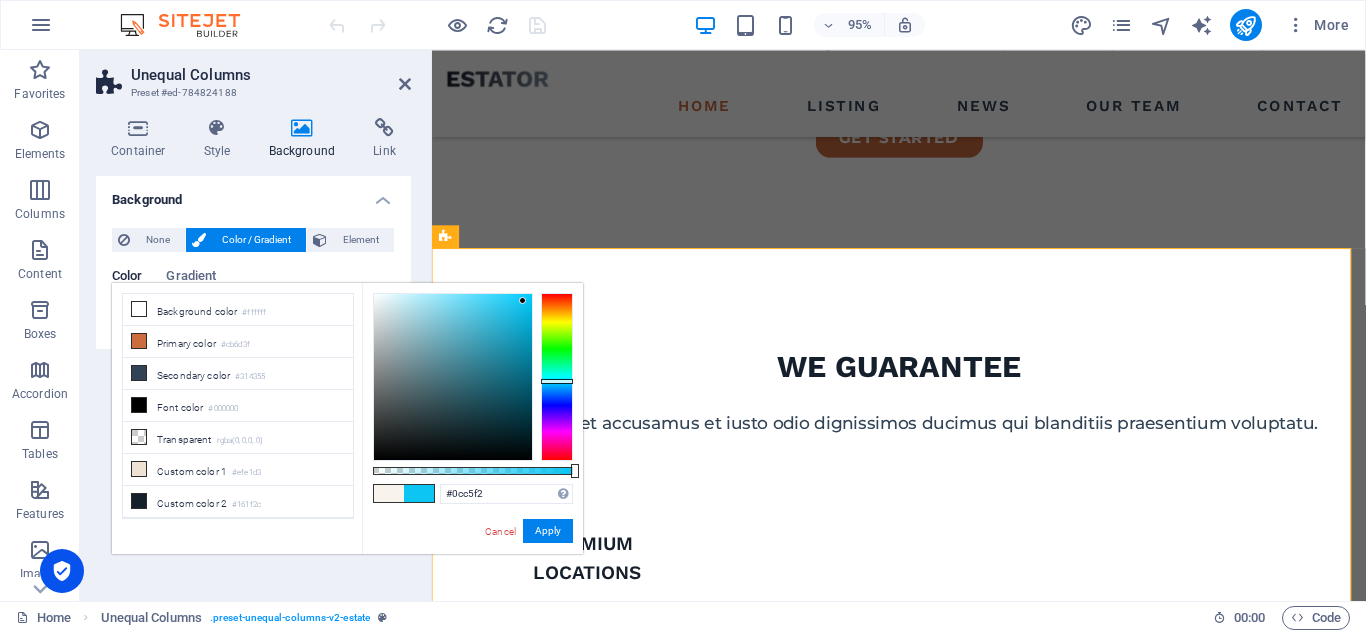 click at bounding box center (557, 377) 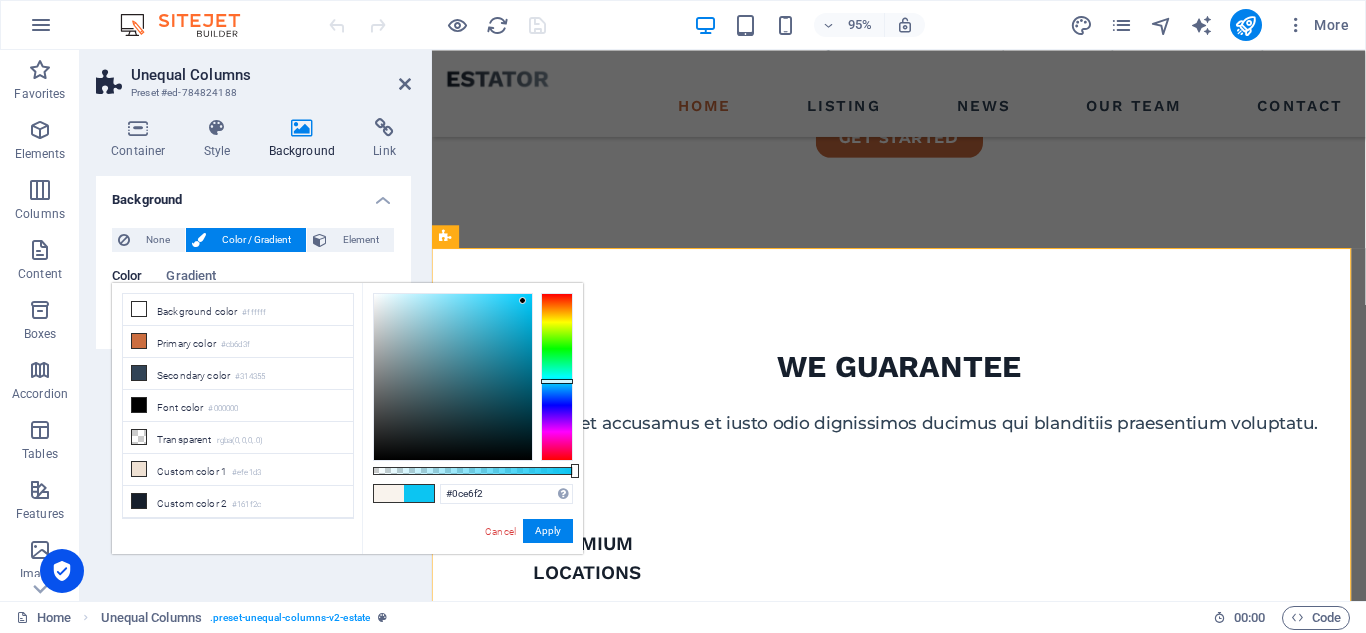 click at bounding box center [557, 377] 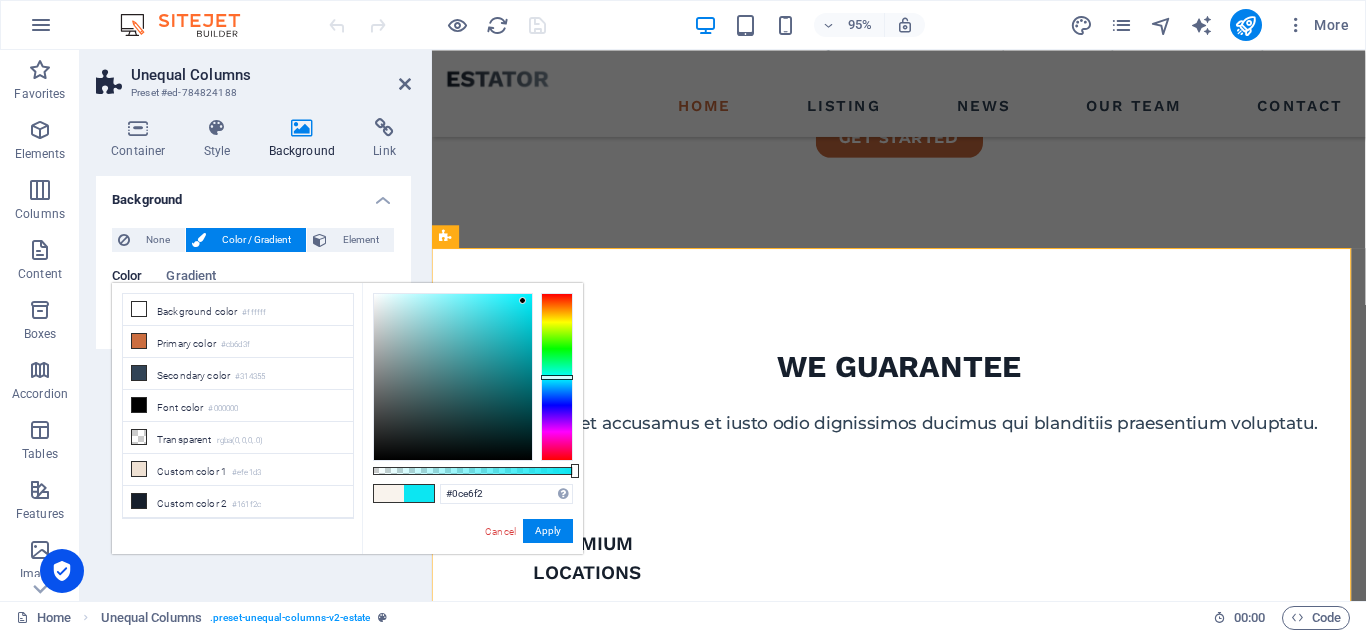 type on "#0cf2a2" 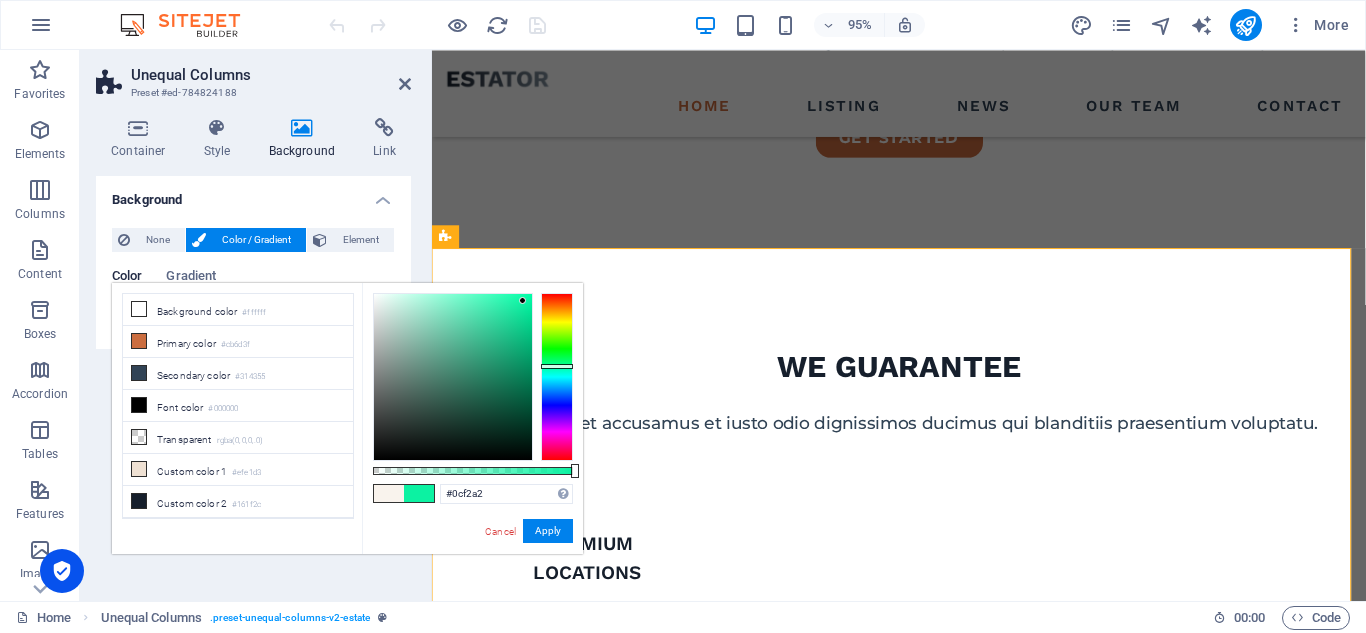 click at bounding box center [557, 377] 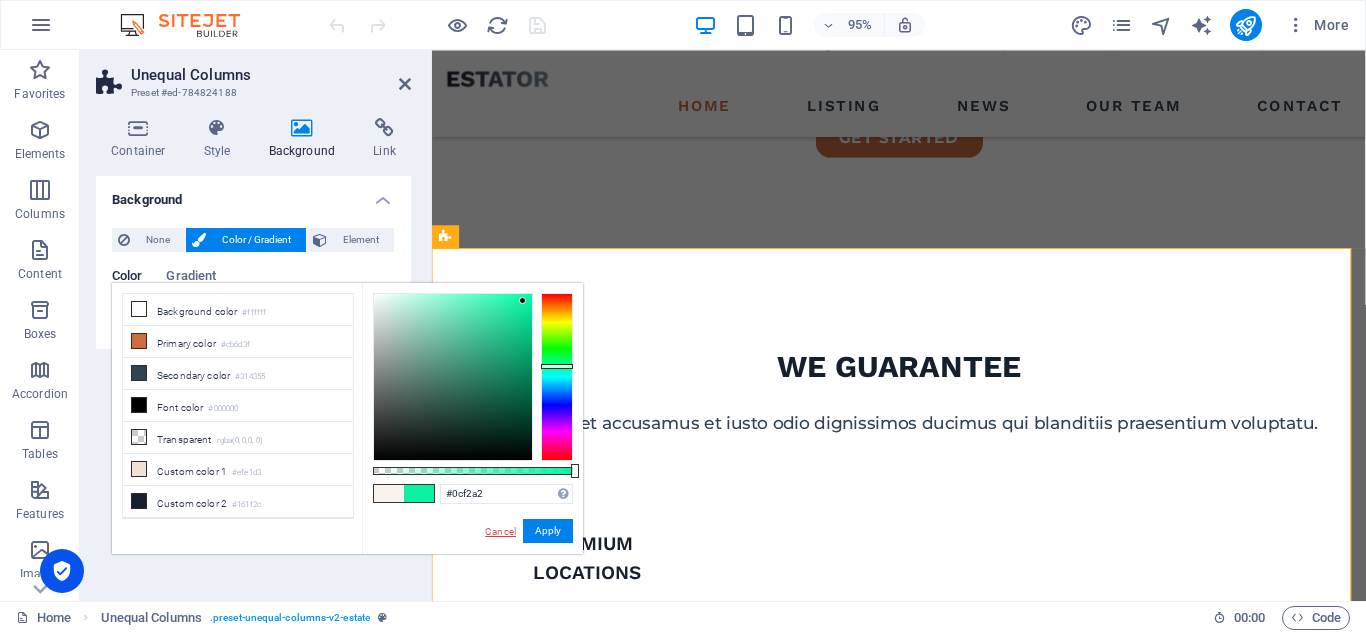 click on "Cancel" at bounding box center [500, 531] 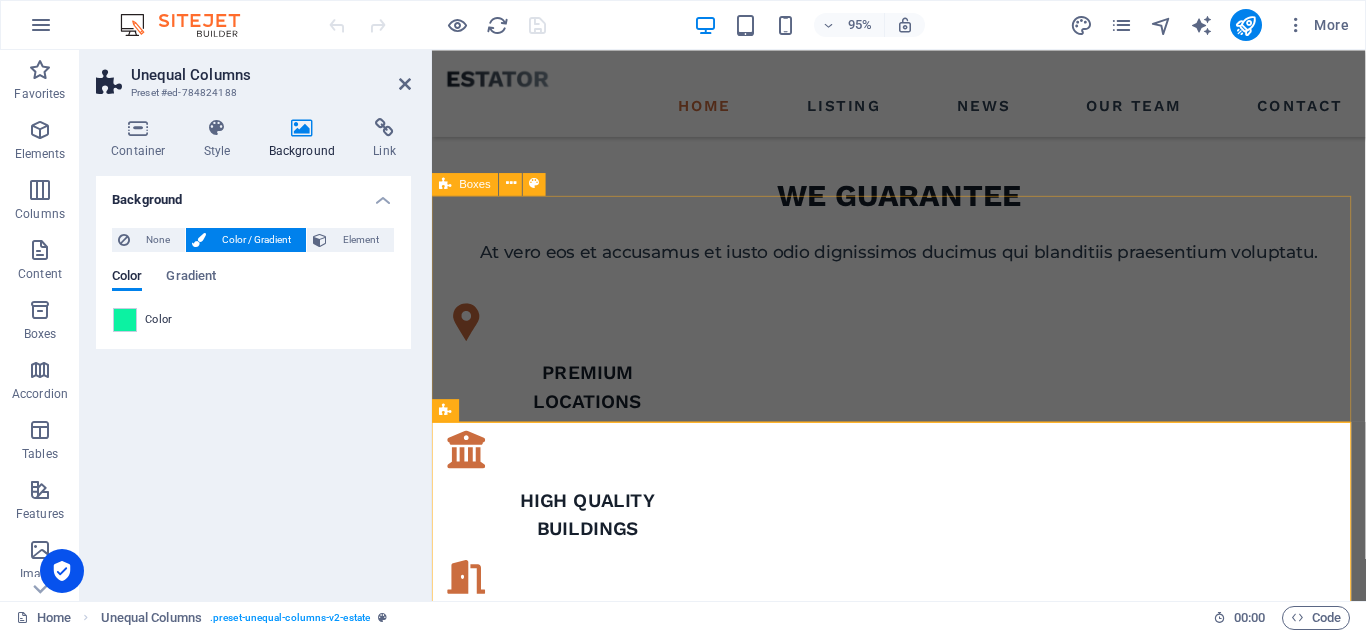scroll, scrollTop: 615, scrollLeft: 0, axis: vertical 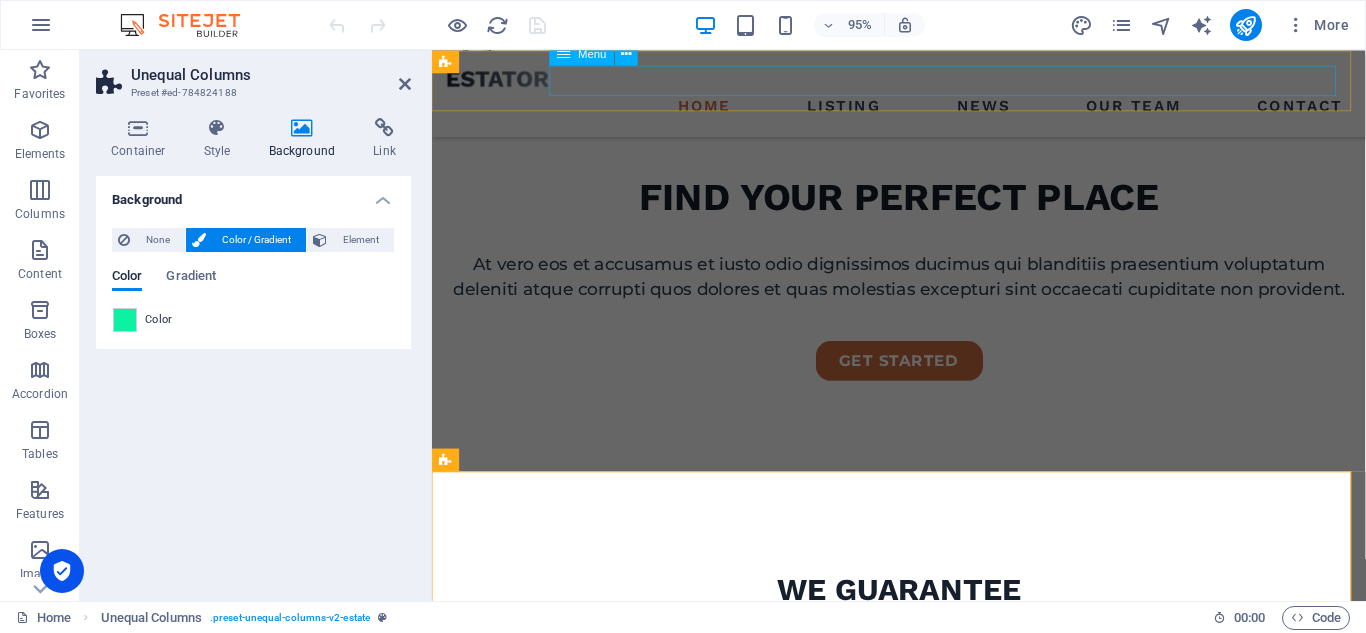 click on "Home Listing News Our Team Contact" at bounding box center [923, 109] 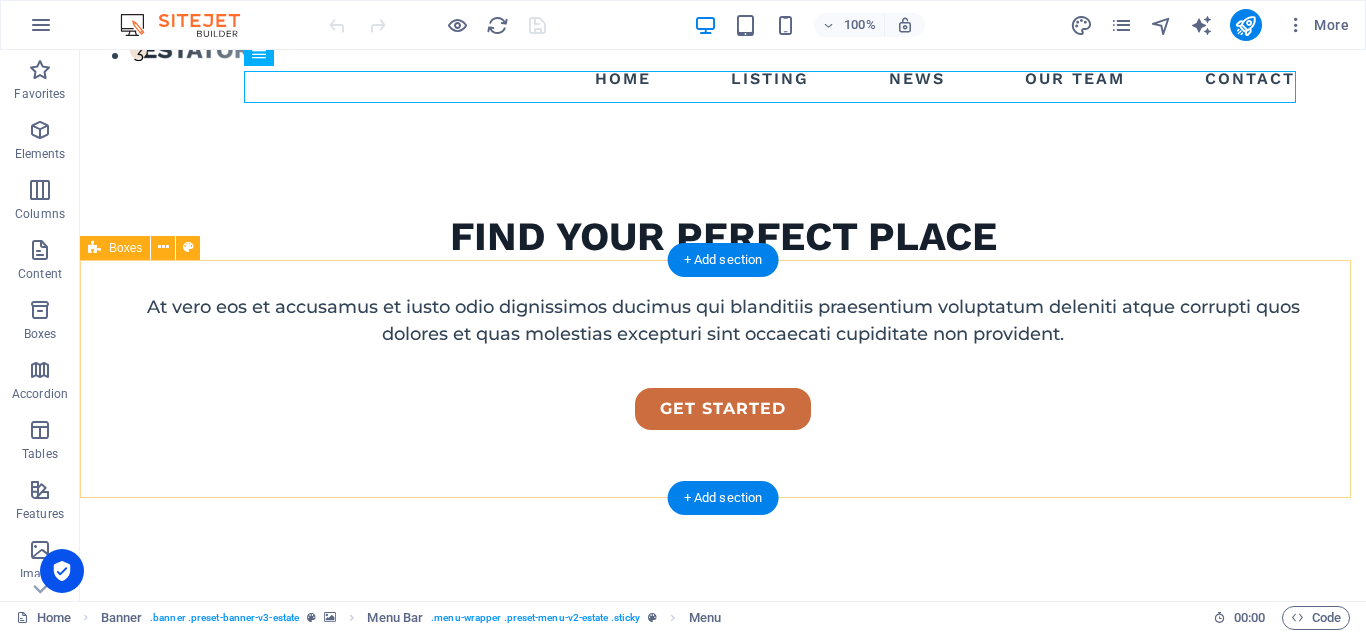 scroll, scrollTop: 0, scrollLeft: 0, axis: both 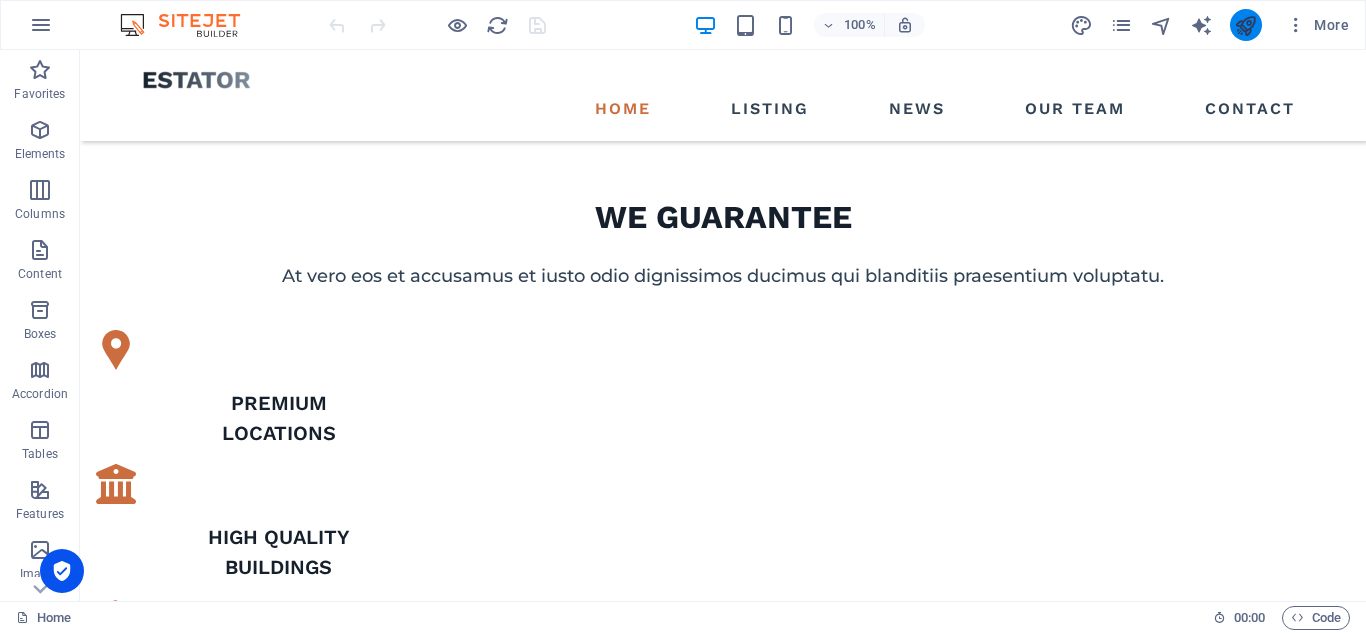 click at bounding box center [1246, 25] 